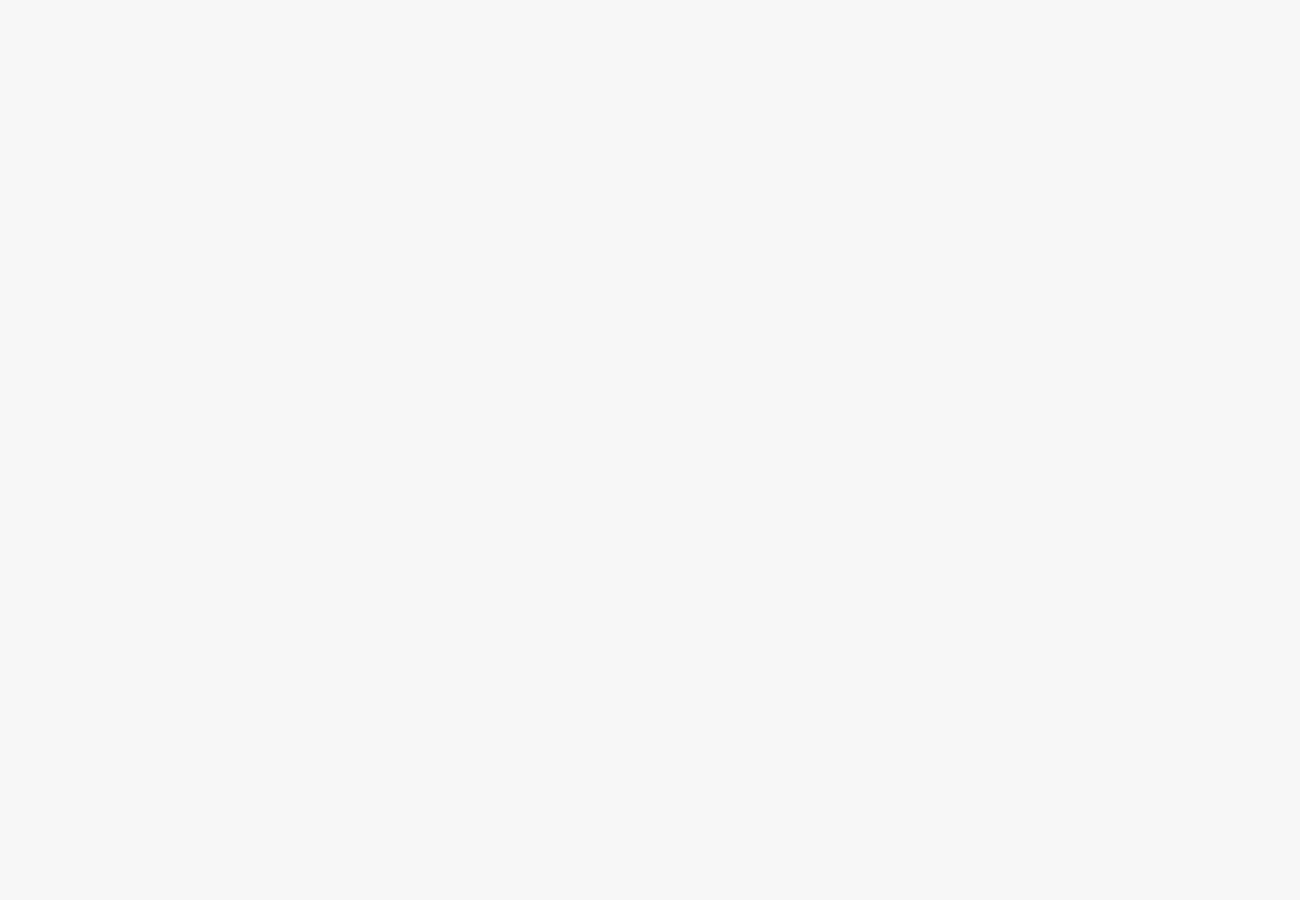 scroll, scrollTop: 0, scrollLeft: 0, axis: both 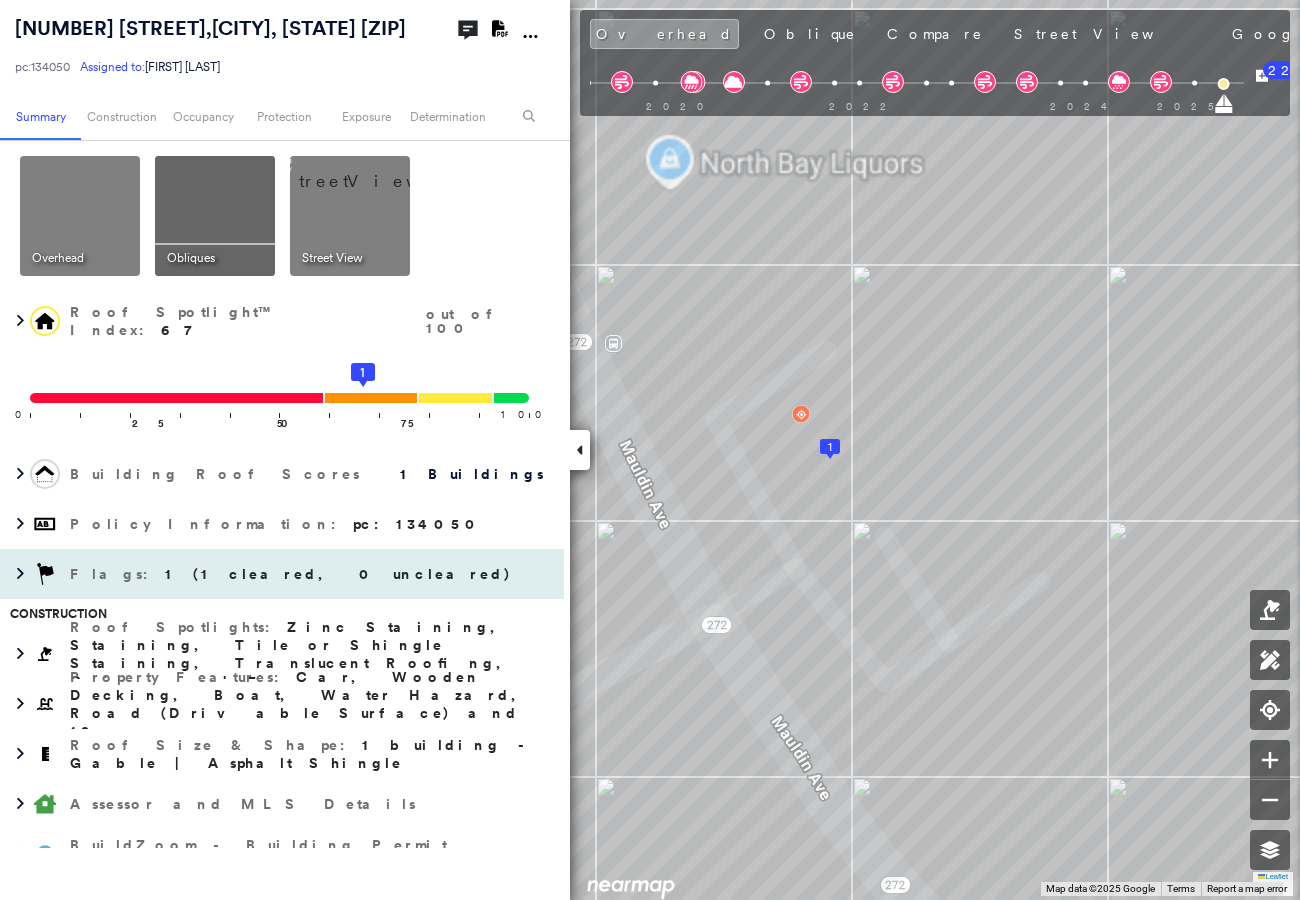 click on "Flags :  1 (1 cleared, 0 uncleared)" at bounding box center [293, 574] 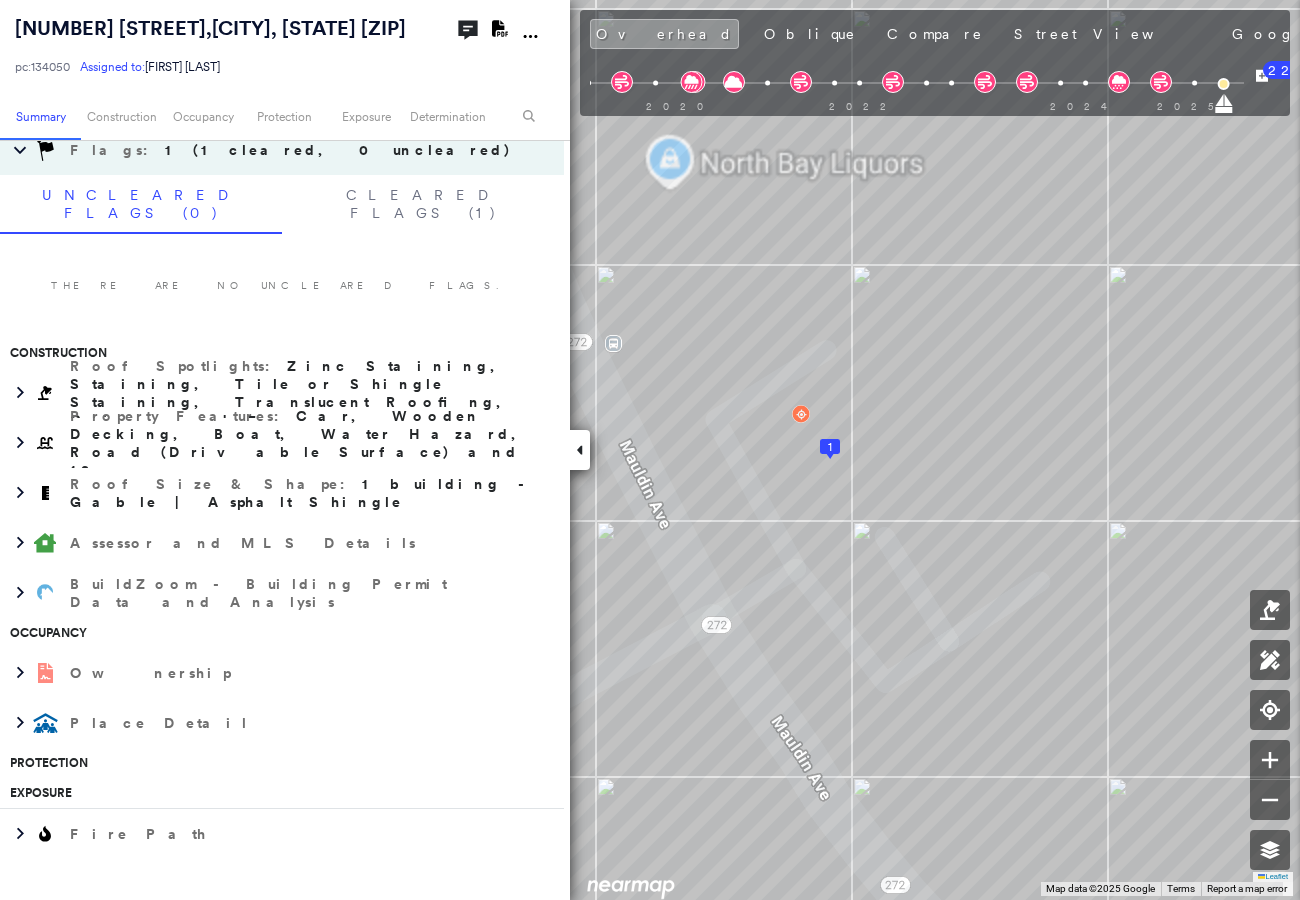 scroll, scrollTop: 444, scrollLeft: 0, axis: vertical 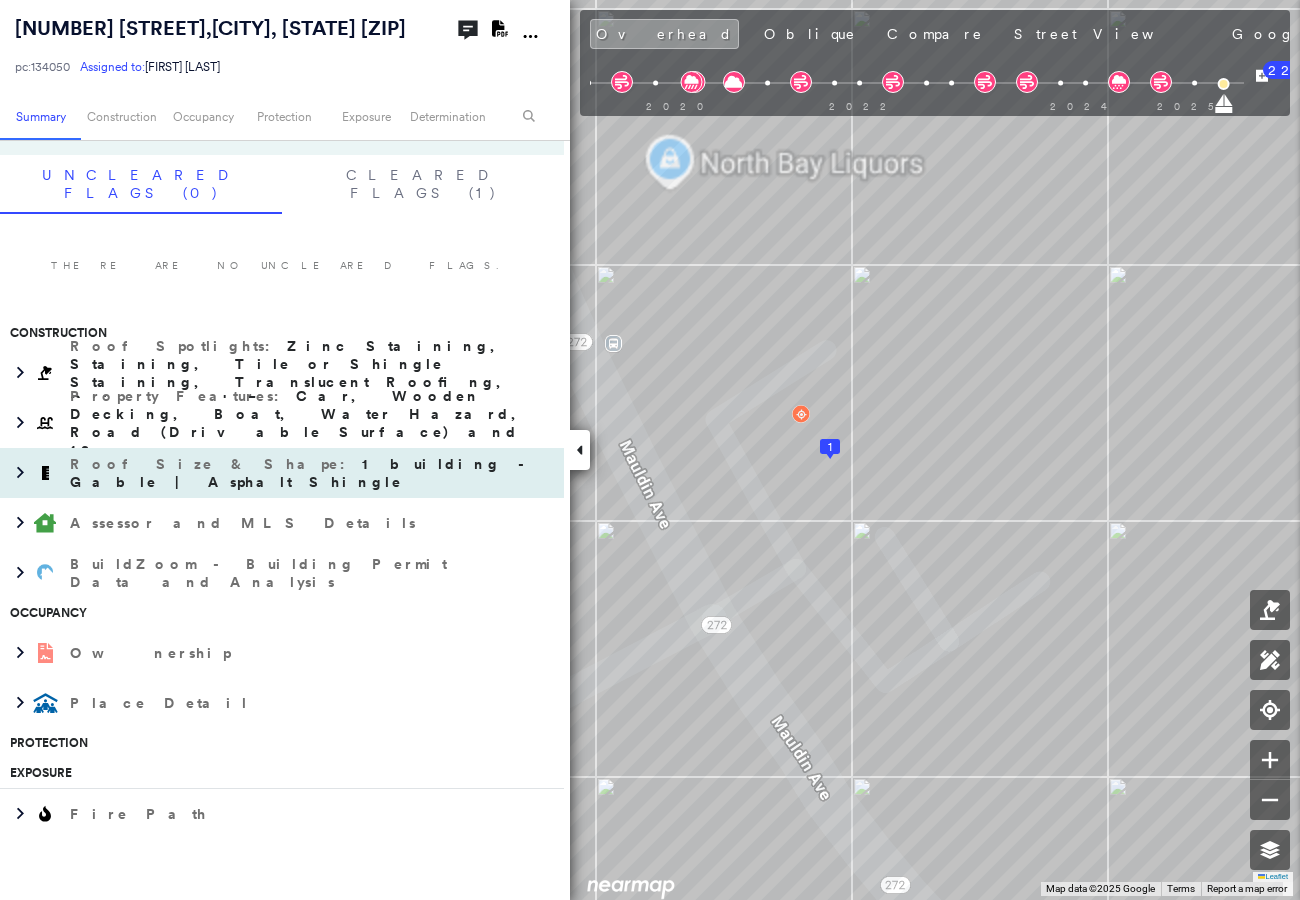 click at bounding box center (45, 473) 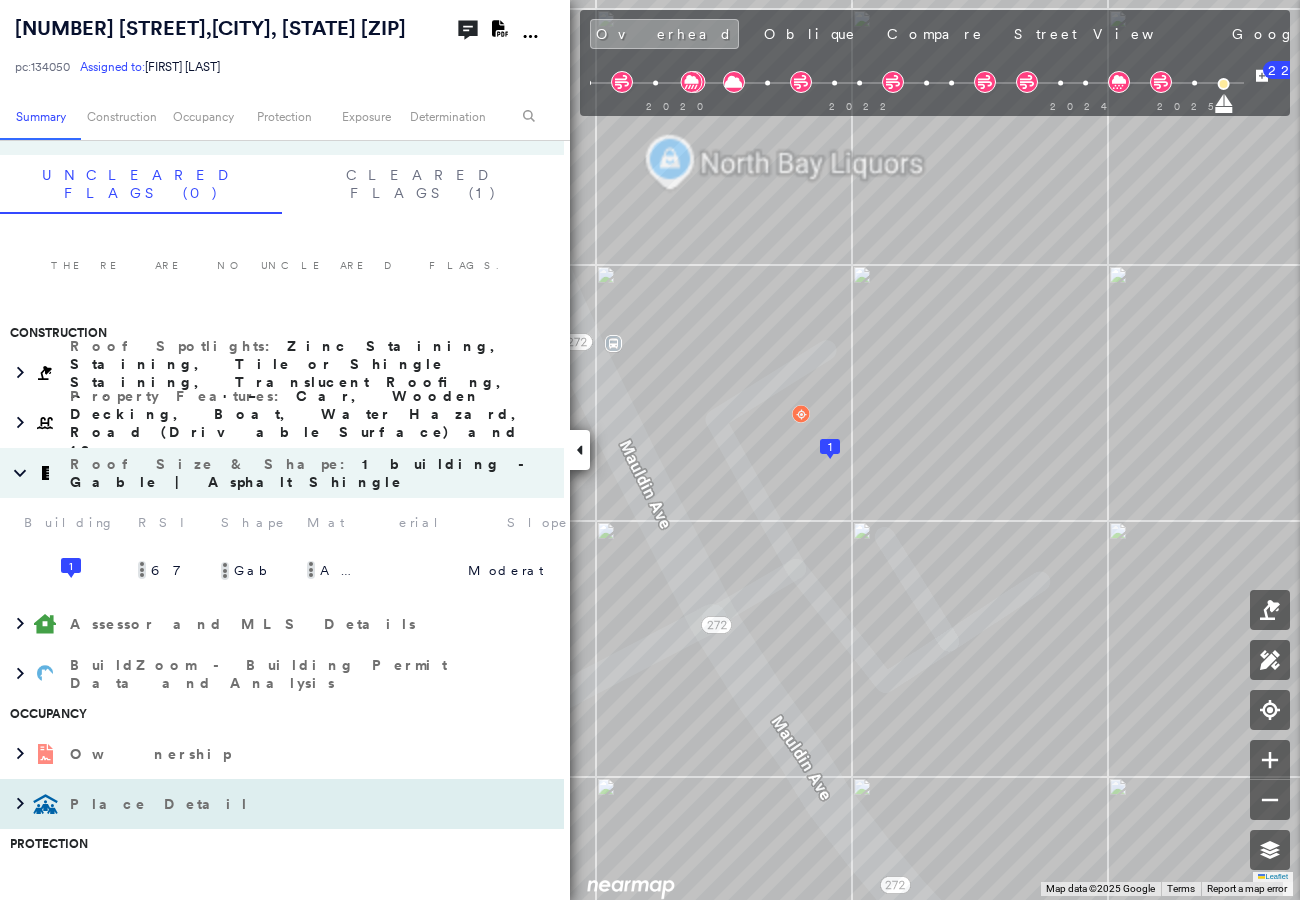 click on "Place Detail" at bounding box center (161, 804) 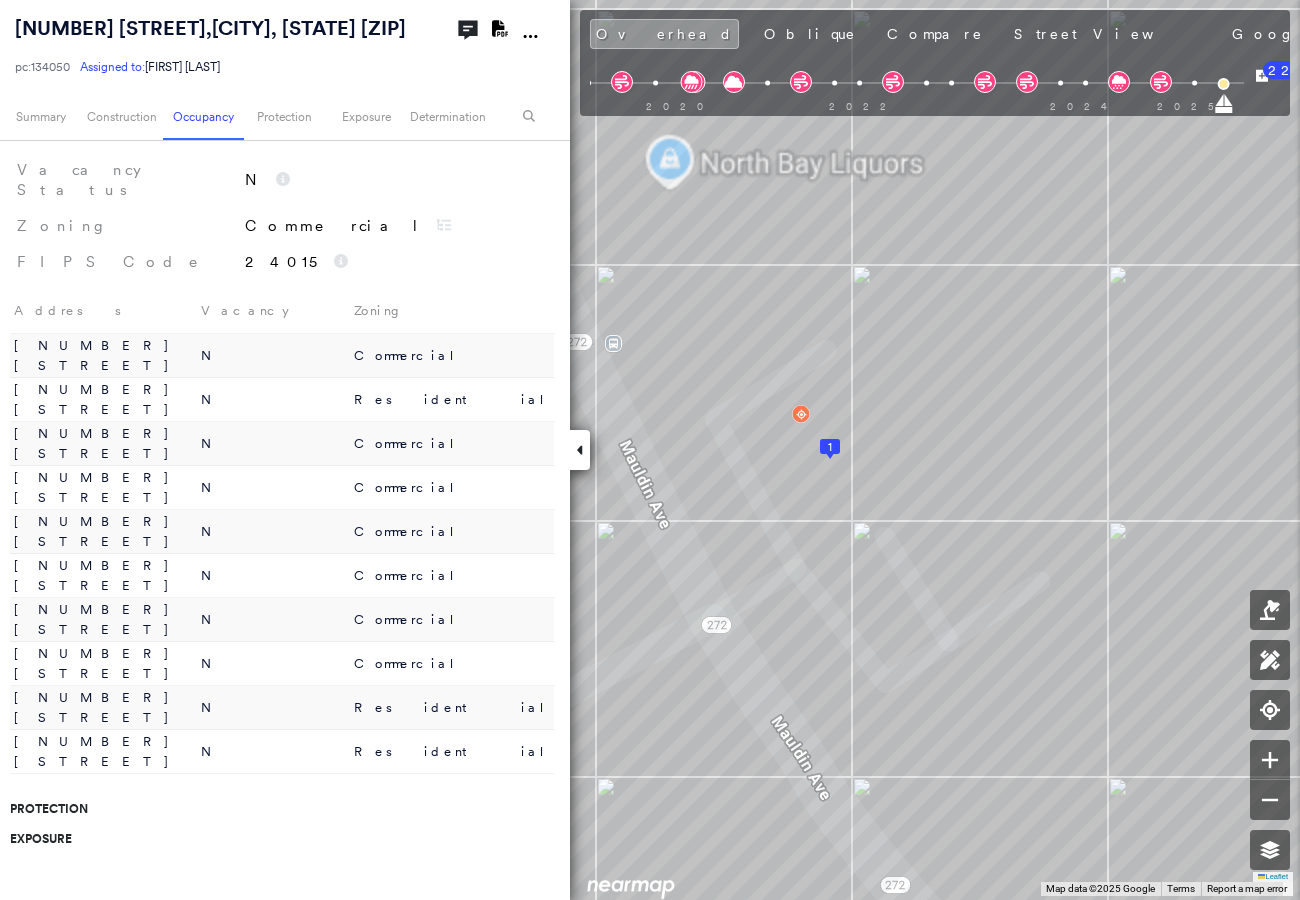 scroll, scrollTop: 1111, scrollLeft: 0, axis: vertical 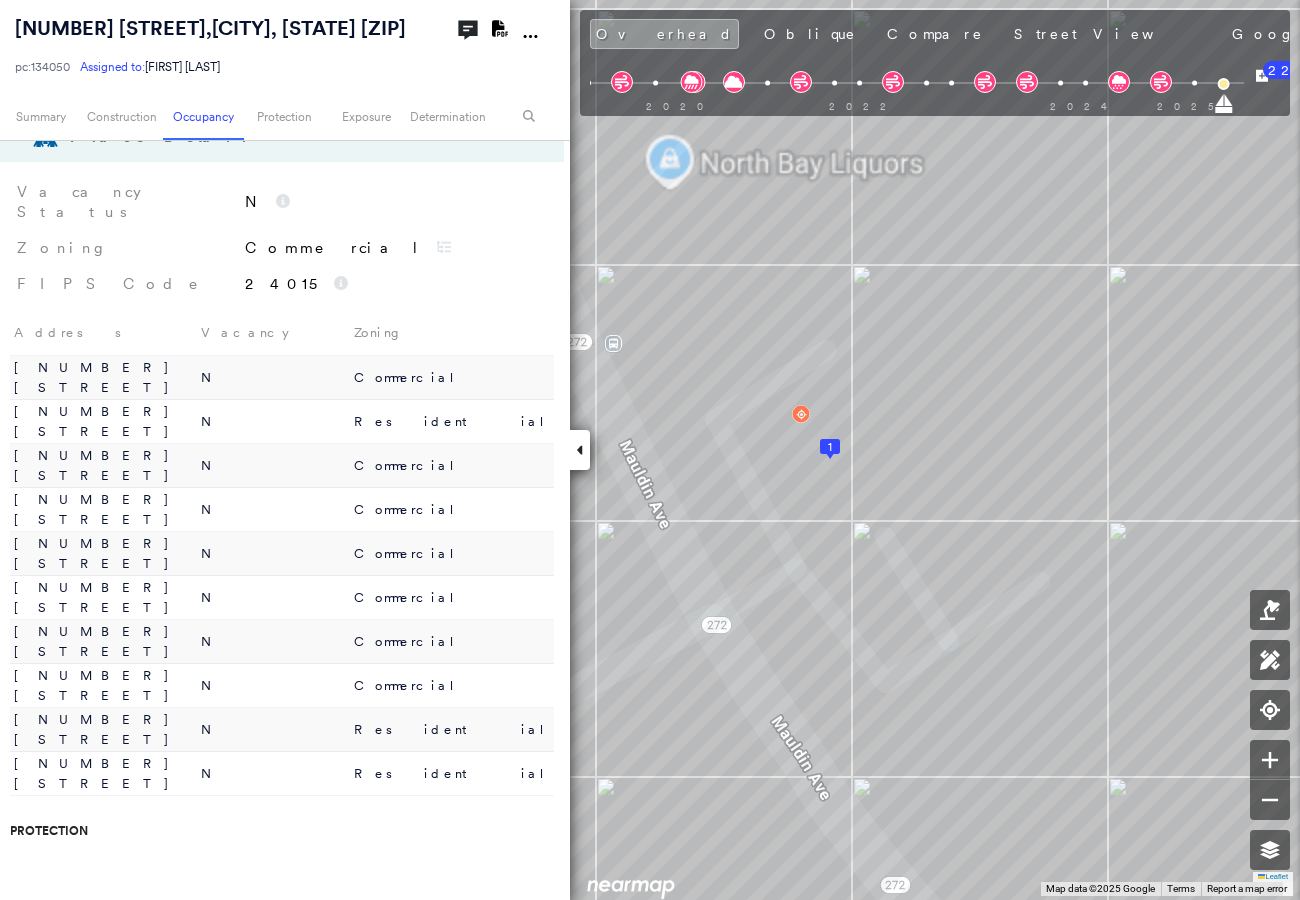 click at bounding box center (580, 450) 